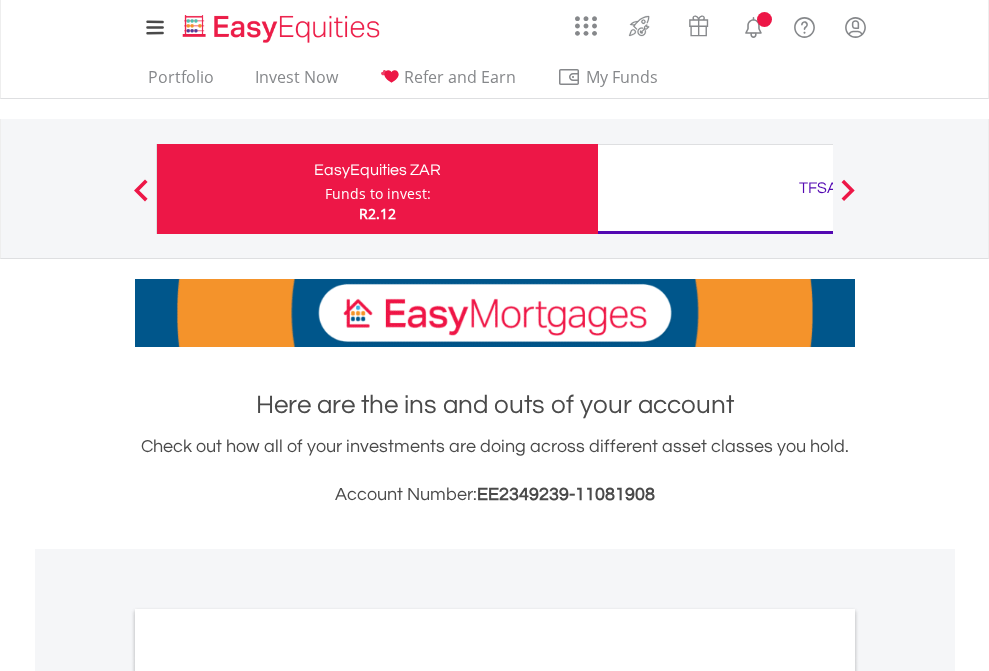 scroll, scrollTop: 0, scrollLeft: 0, axis: both 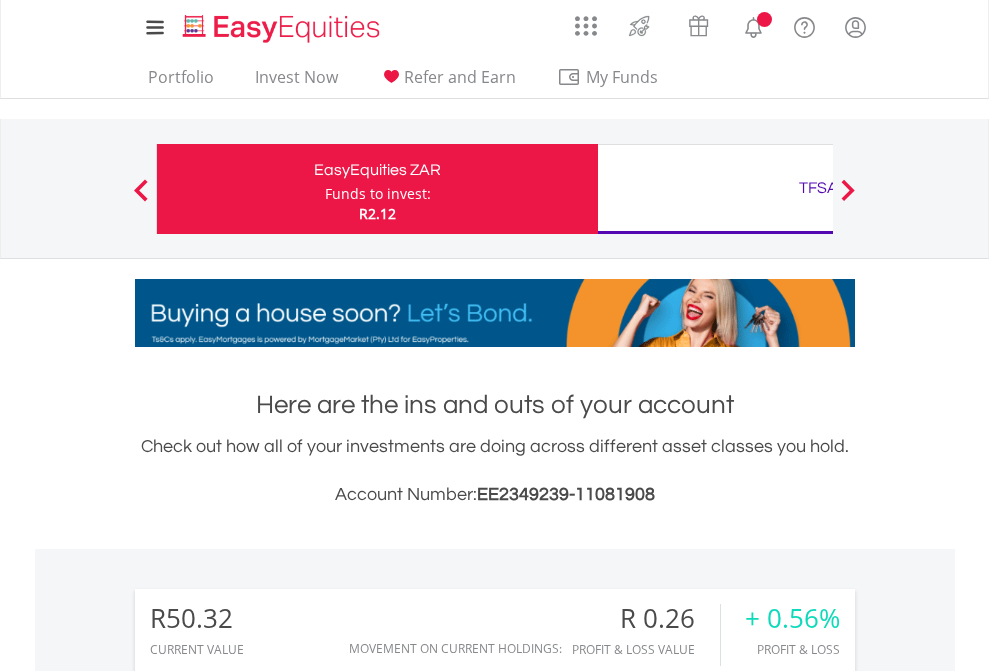click on "Funds to invest:" at bounding box center [378, 194] 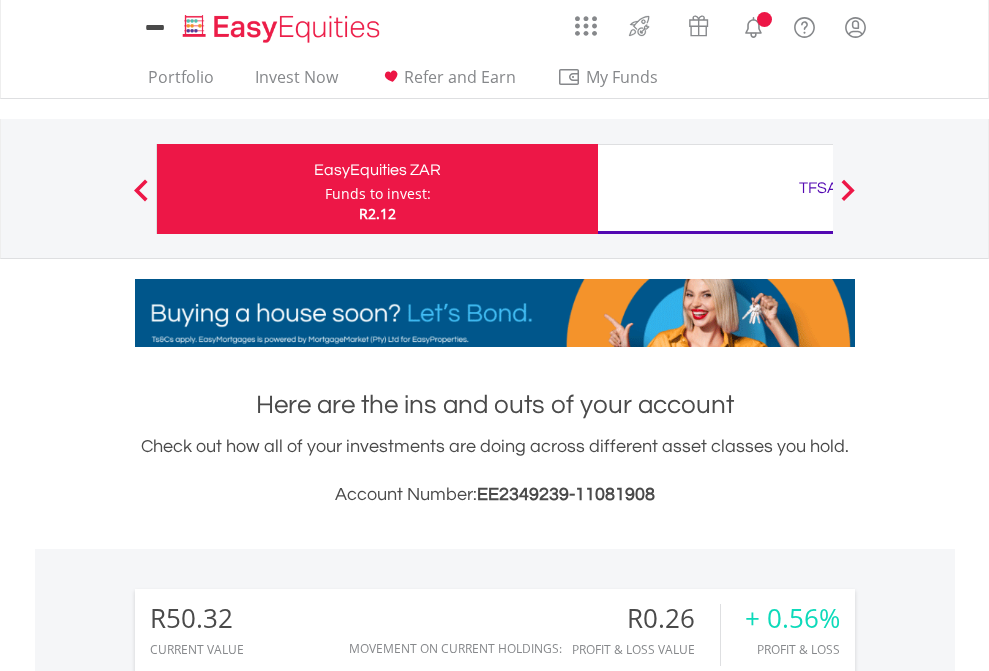 scroll, scrollTop: 0, scrollLeft: 0, axis: both 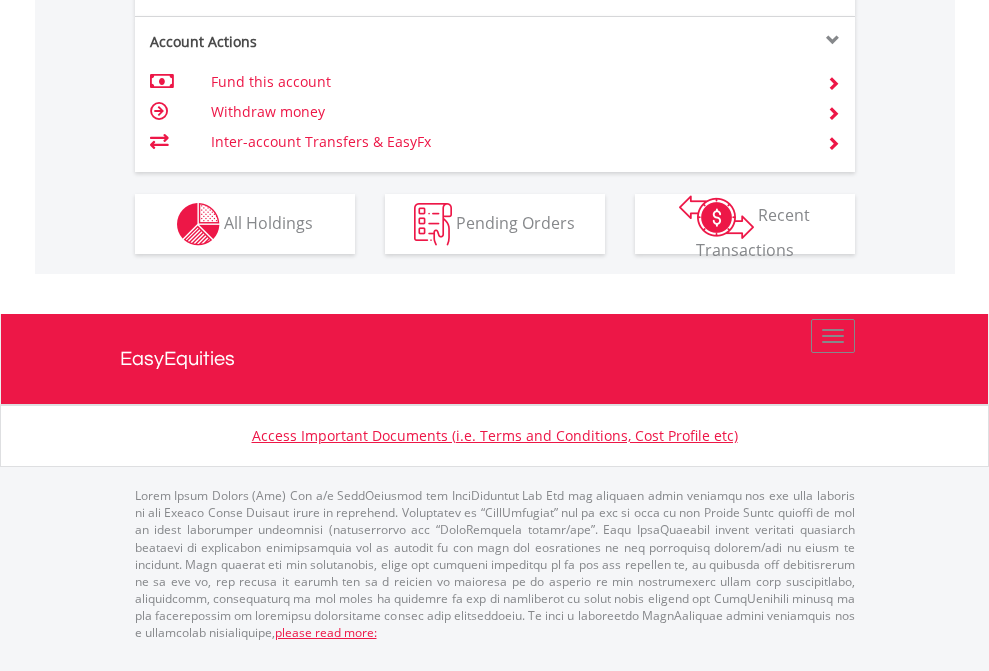click on "Investment types" at bounding box center (706, -337) 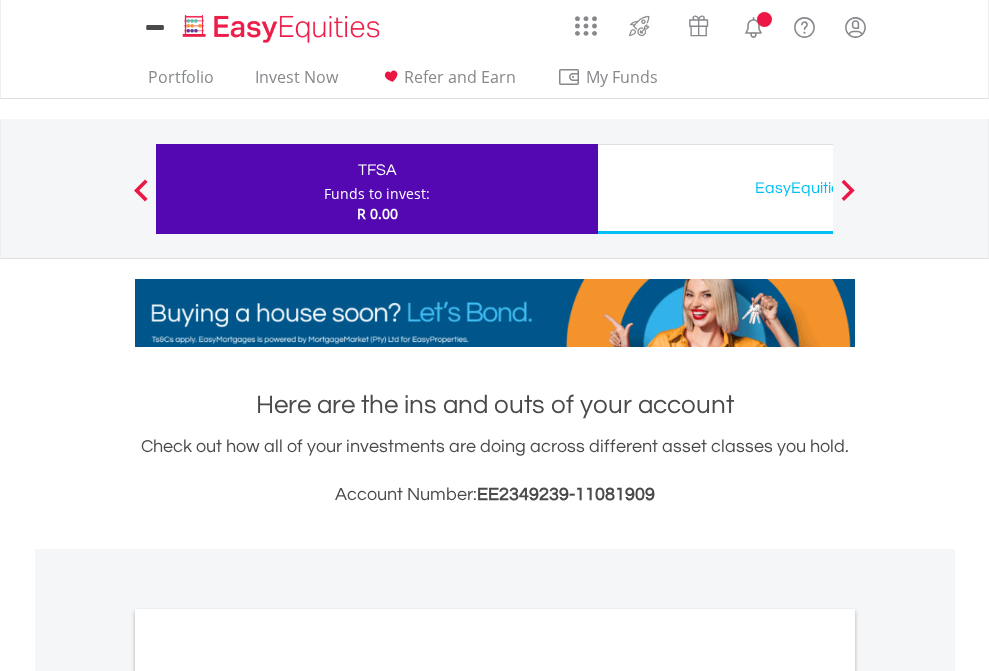 scroll, scrollTop: 0, scrollLeft: 0, axis: both 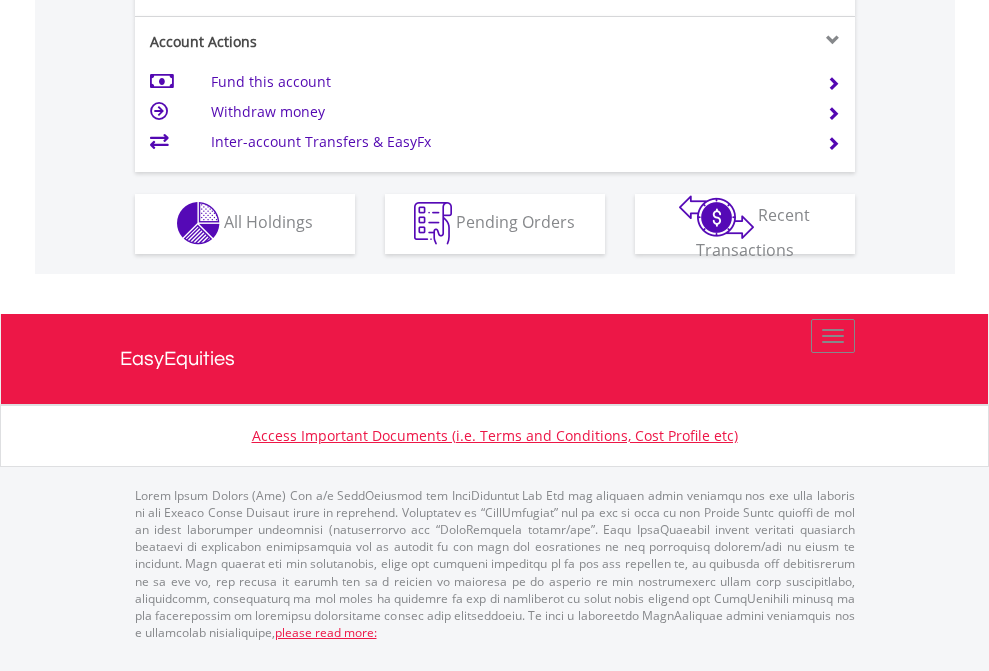 click on "Investment types" at bounding box center (706, -353) 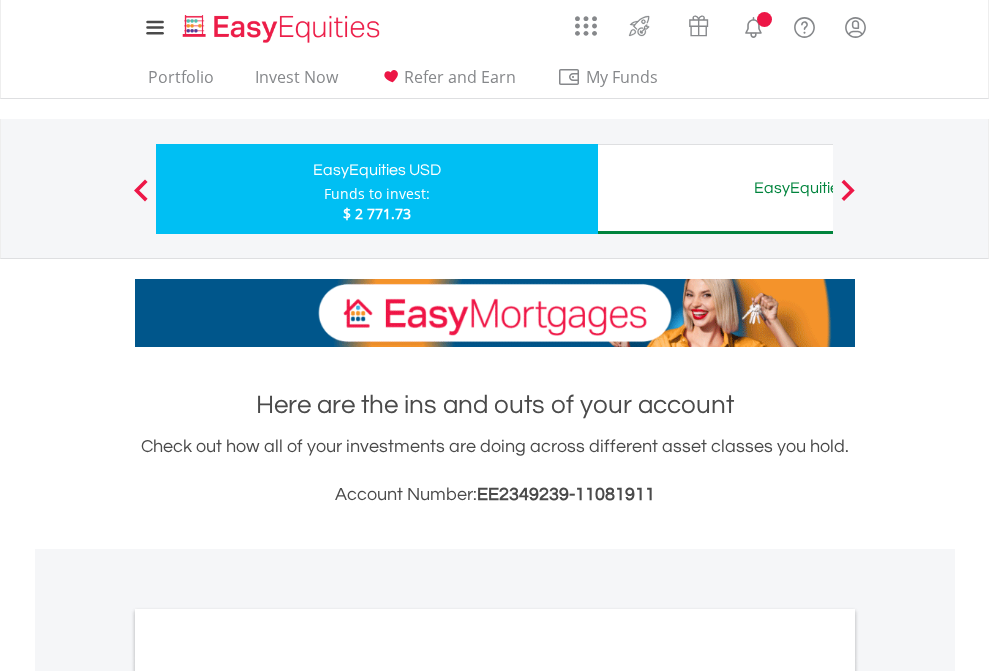 scroll, scrollTop: 0, scrollLeft: 0, axis: both 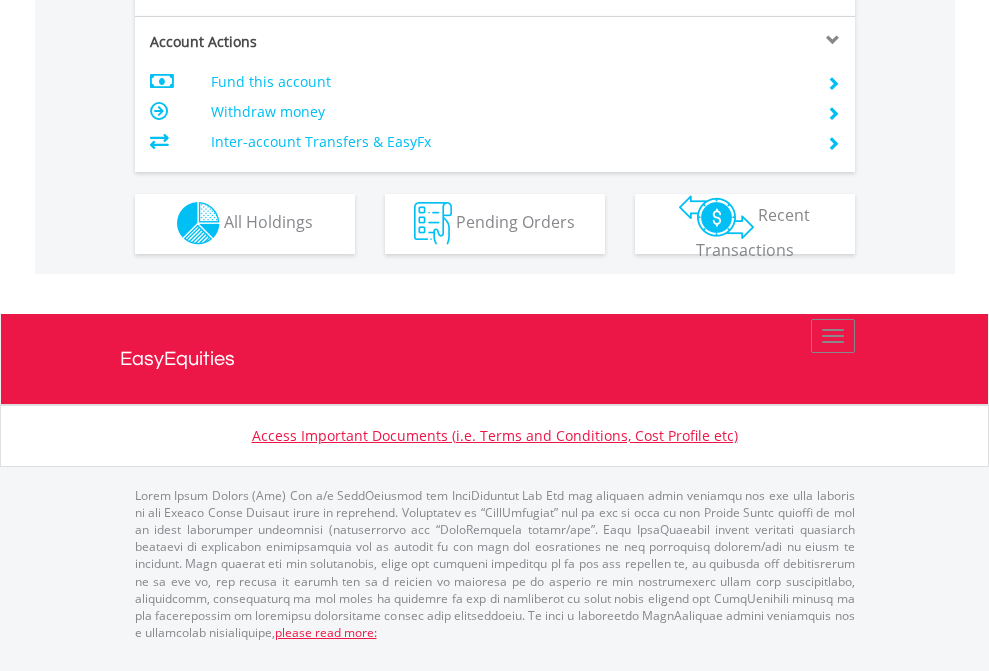 click on "Investment types" at bounding box center [706, -353] 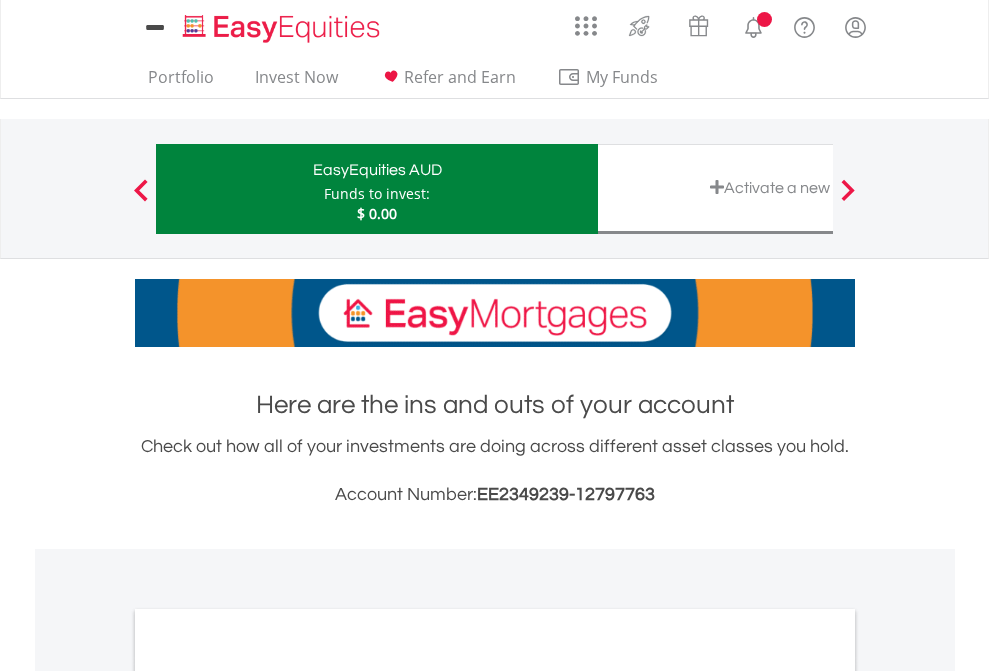 scroll, scrollTop: 0, scrollLeft: 0, axis: both 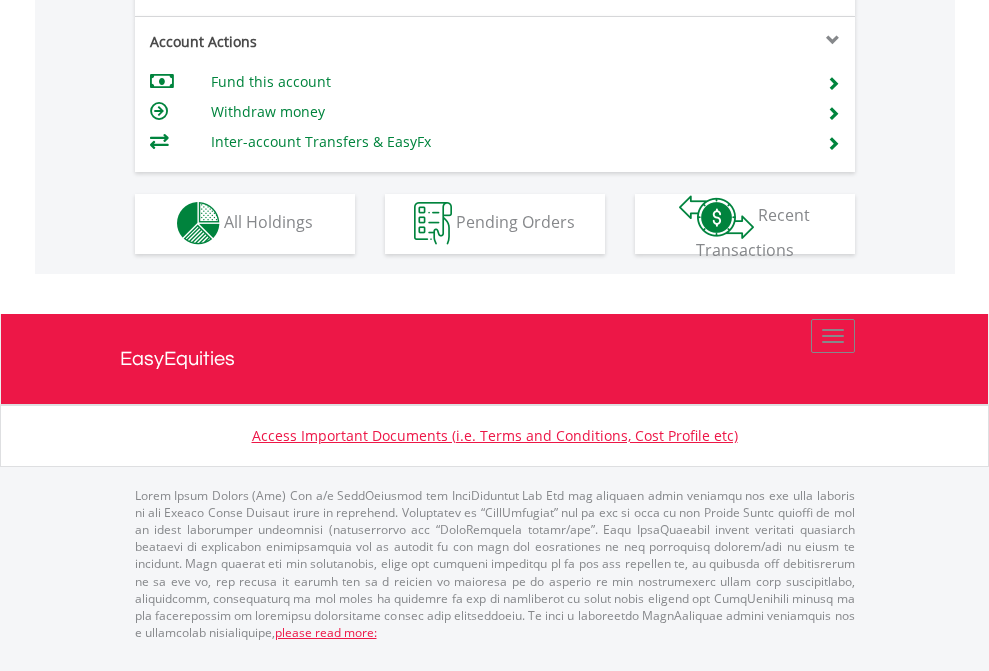 click on "Investment types" at bounding box center (706, -353) 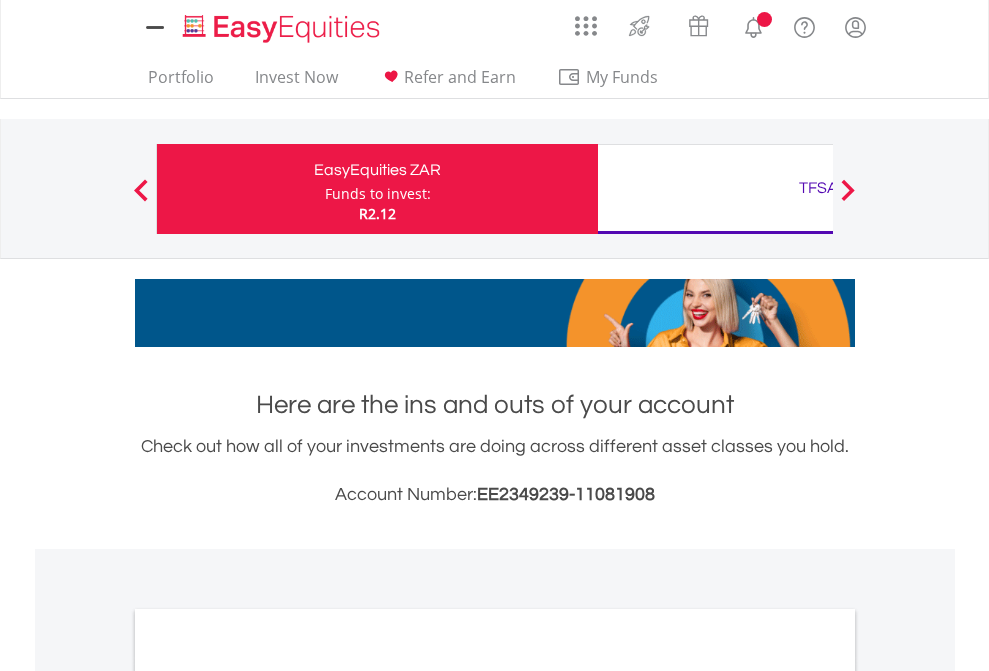scroll, scrollTop: 0, scrollLeft: 0, axis: both 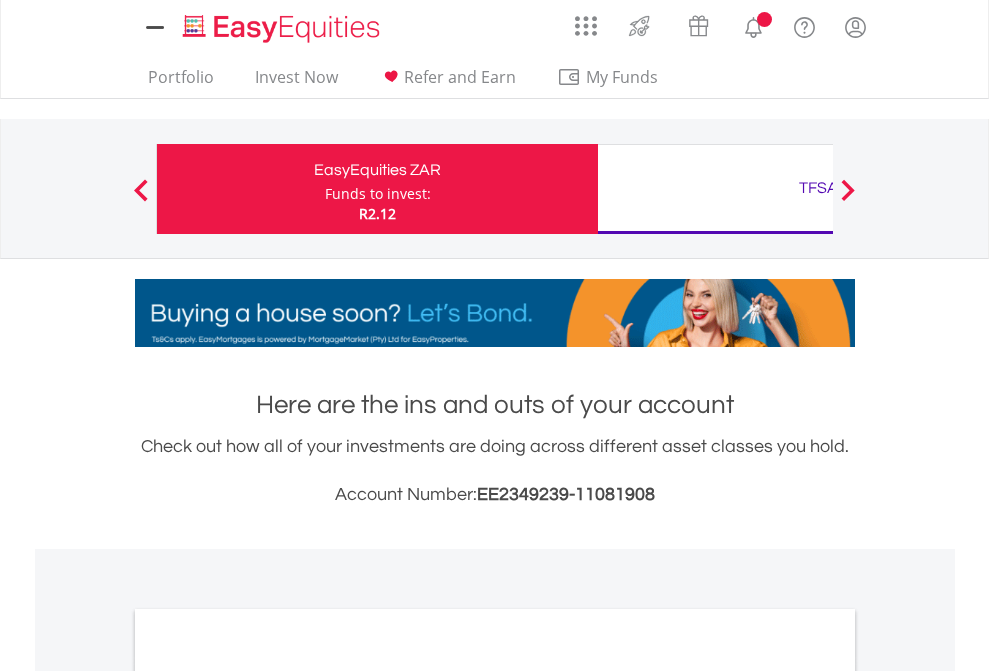 click on "All Holdings" at bounding box center (268, 1096) 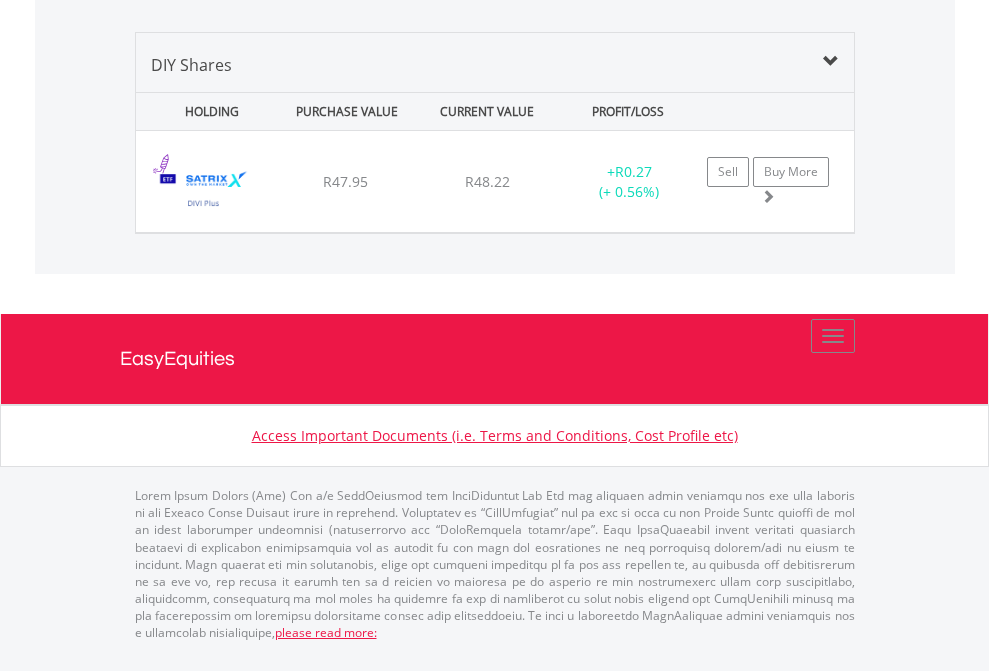 scroll, scrollTop: 1933, scrollLeft: 0, axis: vertical 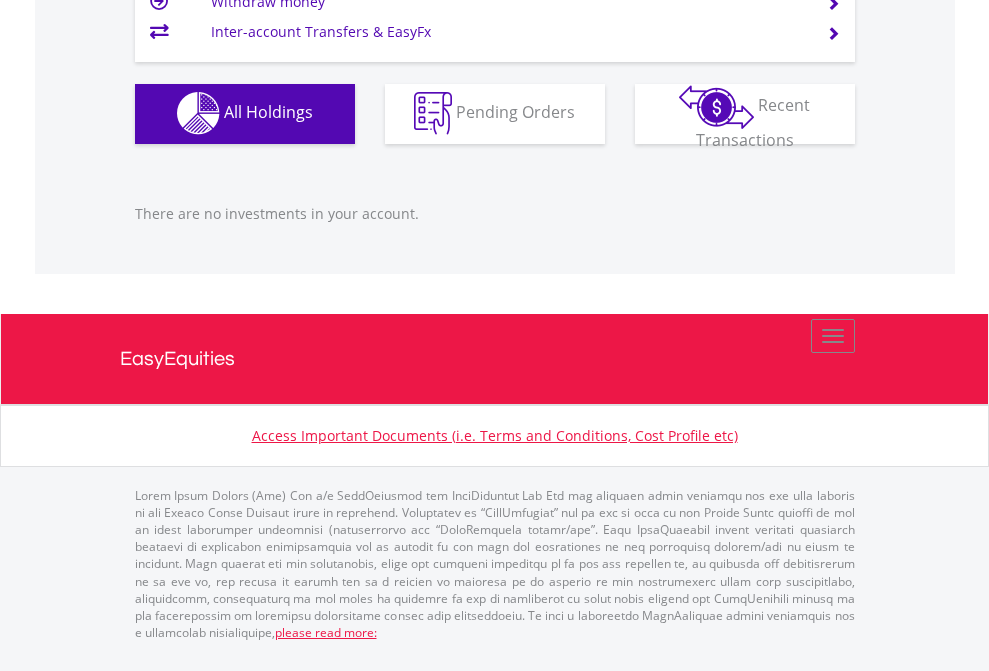 click on "EasyEquities USD" at bounding box center [818, -1142] 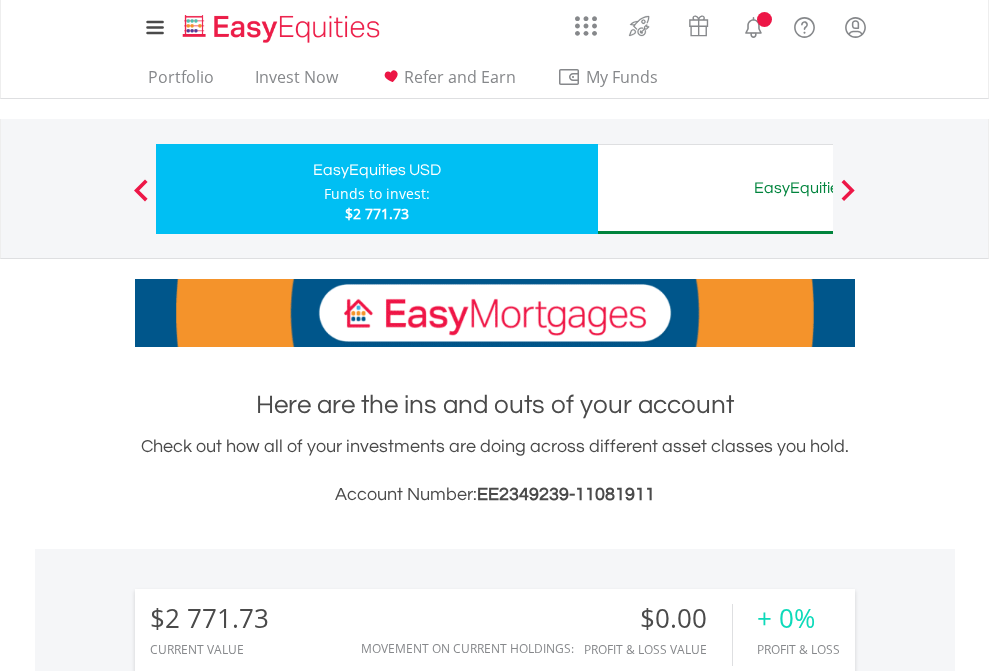 scroll, scrollTop: 1486, scrollLeft: 0, axis: vertical 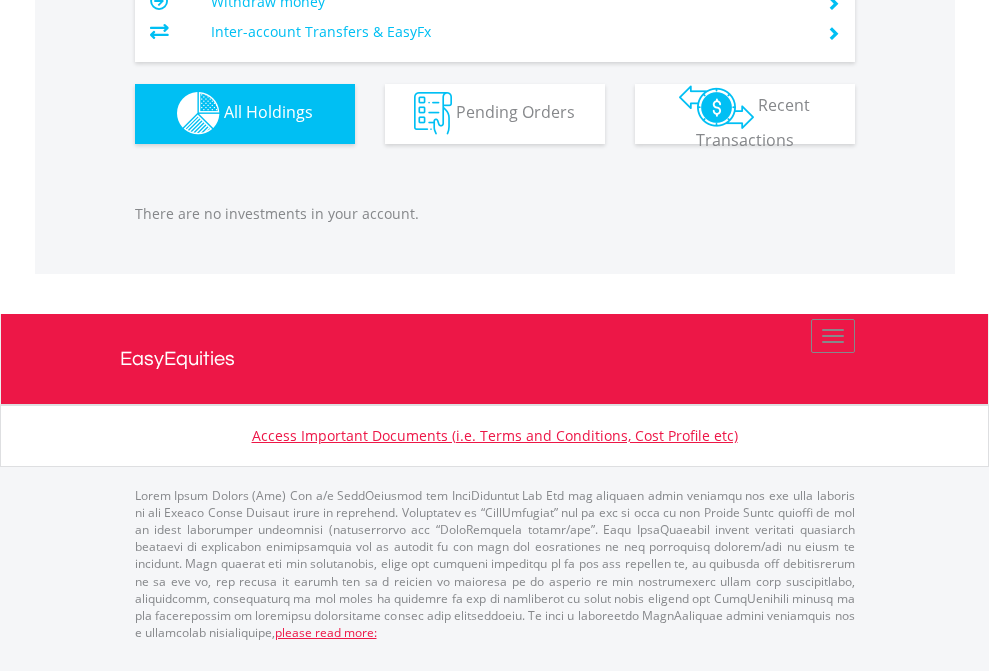 click on "EasyEquities AUD" at bounding box center (818, -1142) 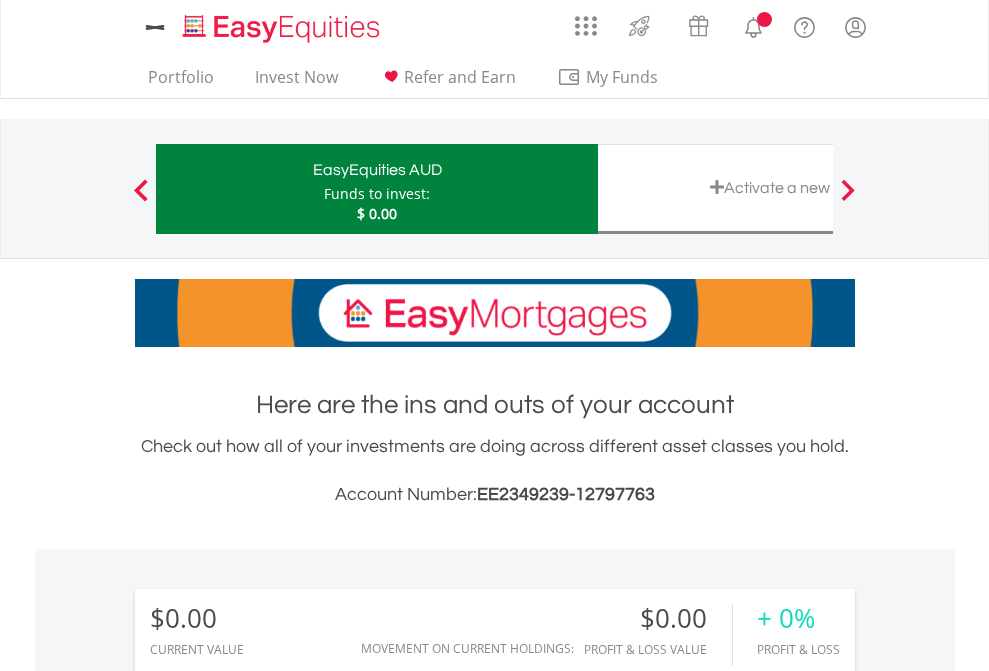 scroll, scrollTop: 0, scrollLeft: 0, axis: both 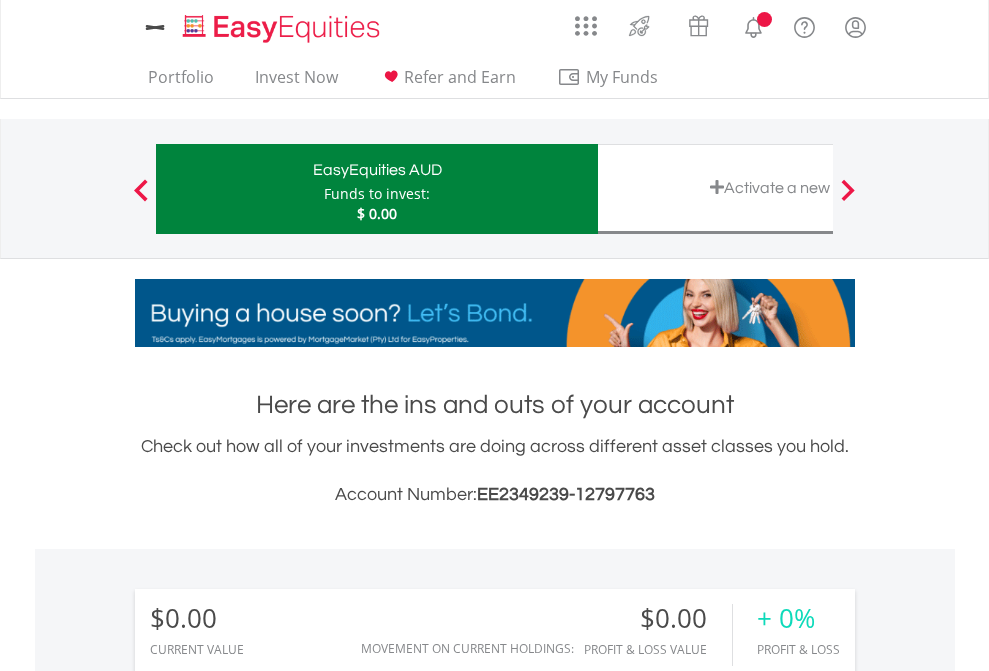 click on "All Holdings" at bounding box center (268, 1442) 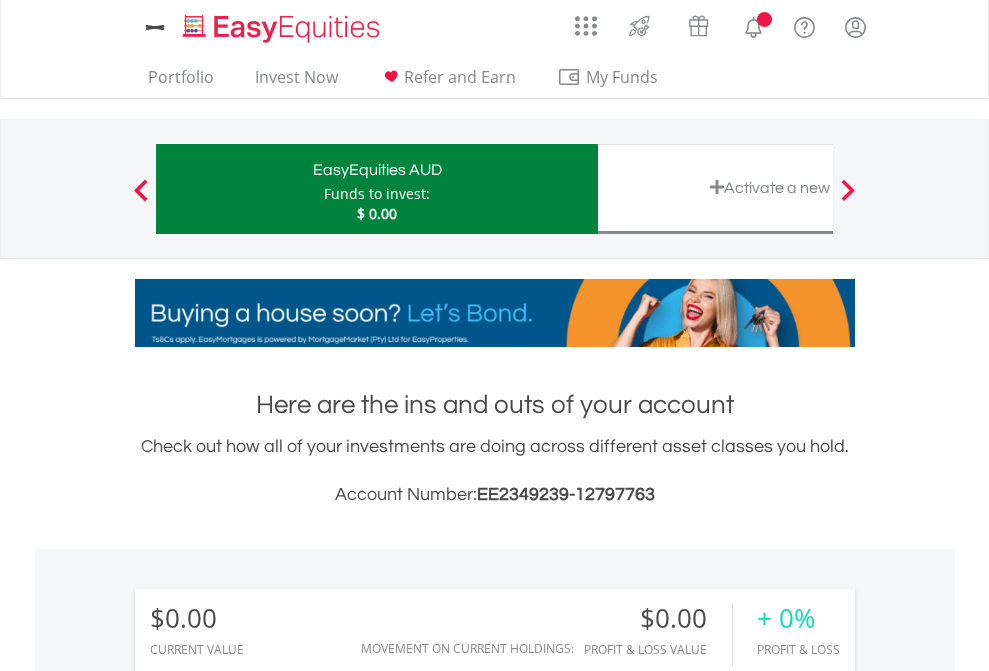 scroll, scrollTop: 999808, scrollLeft: 999687, axis: both 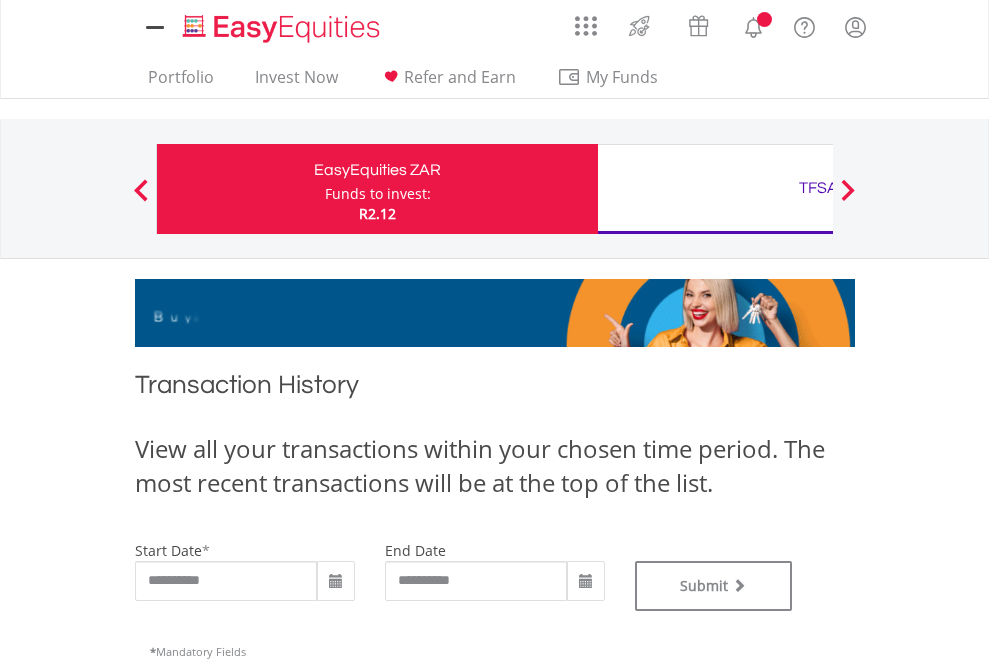 type on "**********" 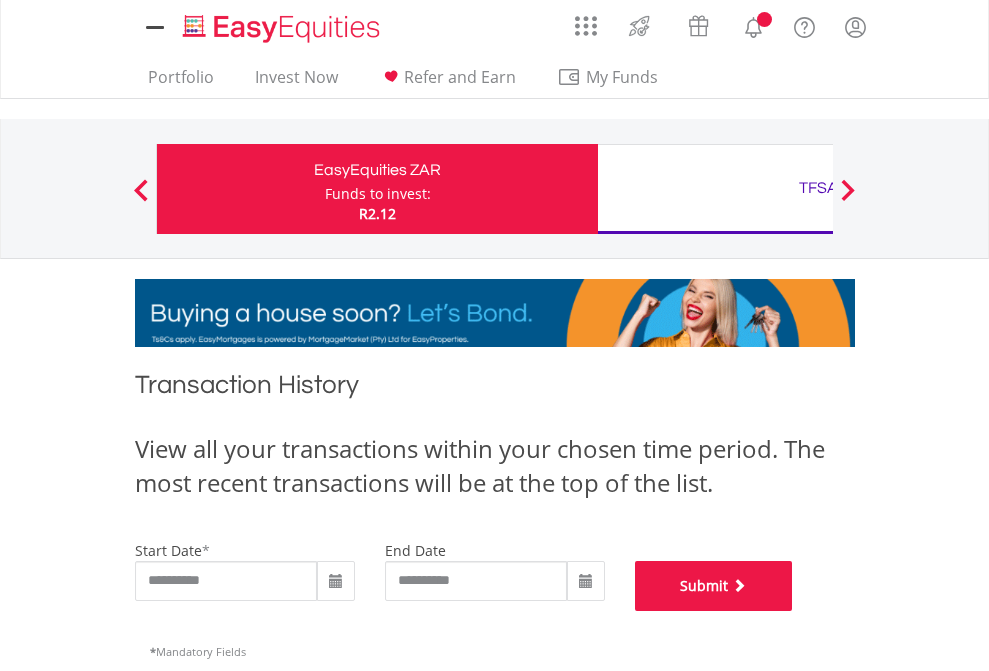 click on "Submit" at bounding box center (714, 586) 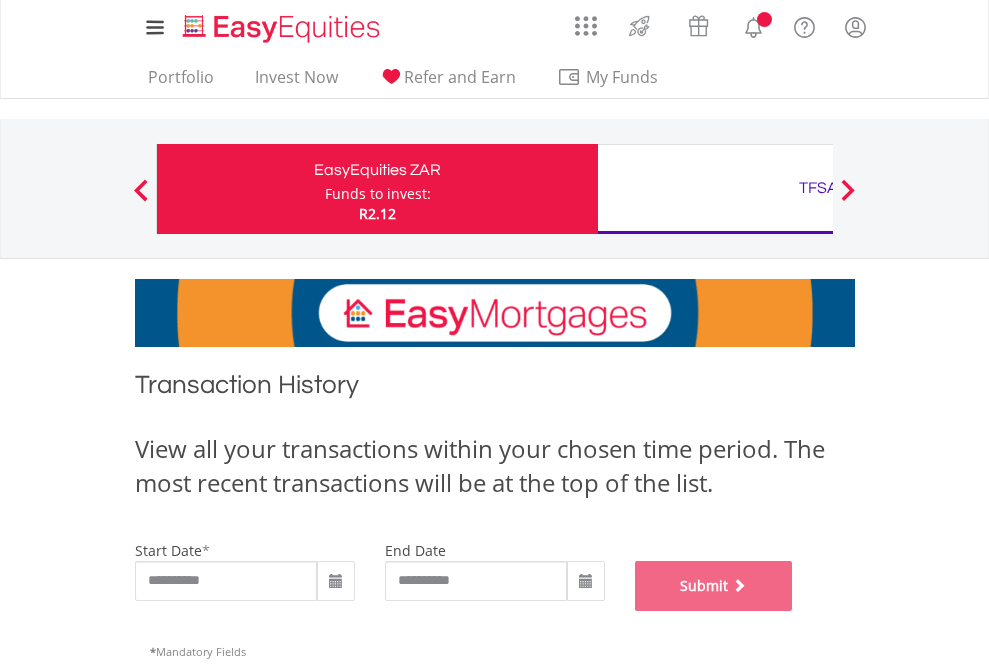scroll, scrollTop: 811, scrollLeft: 0, axis: vertical 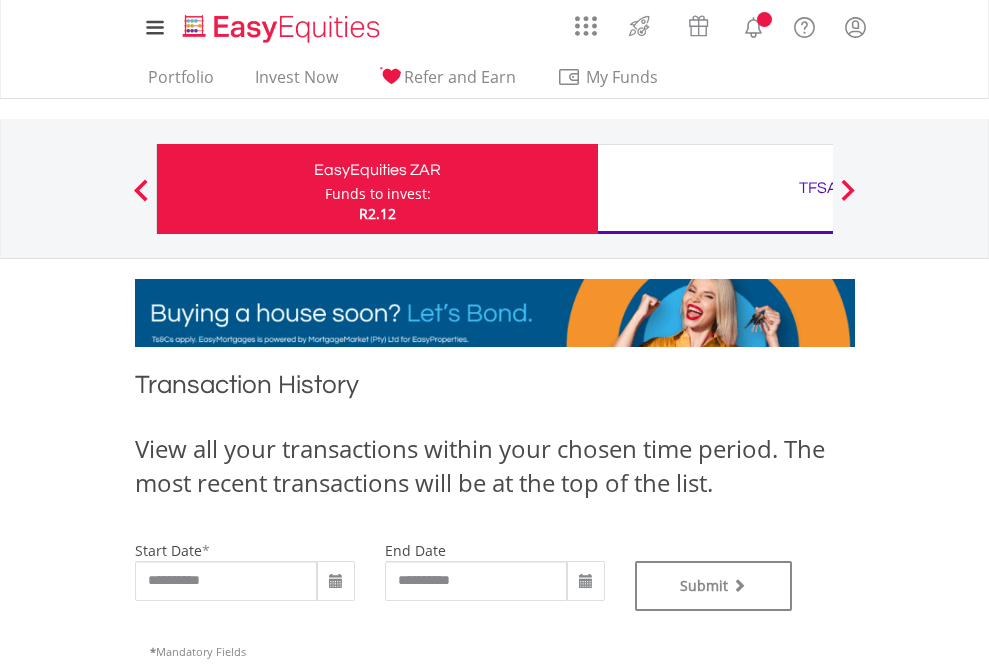 click on "TFSA" at bounding box center (818, 188) 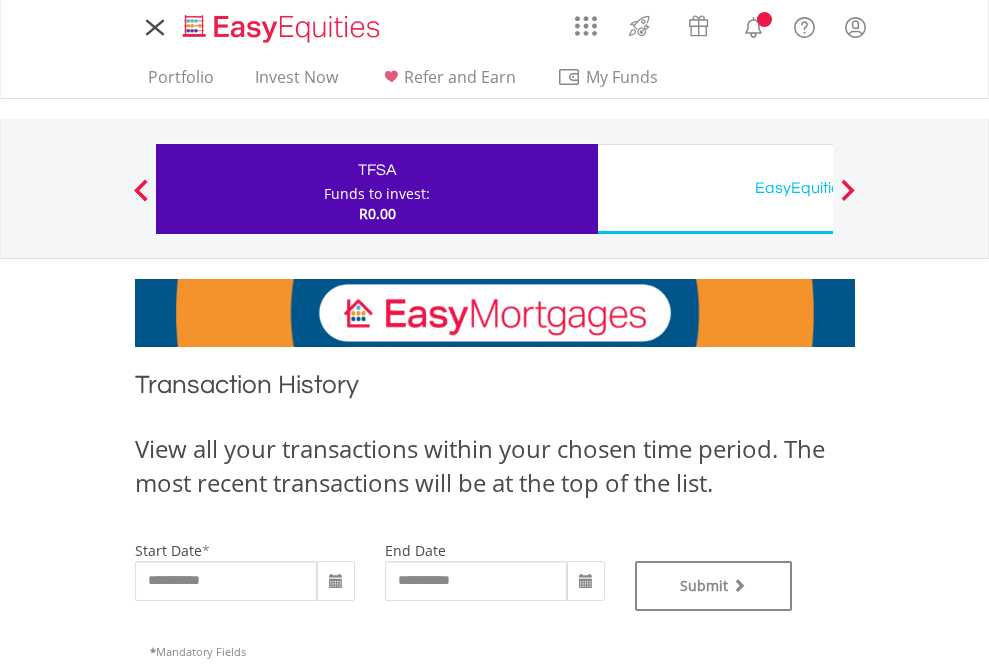 scroll, scrollTop: 0, scrollLeft: 0, axis: both 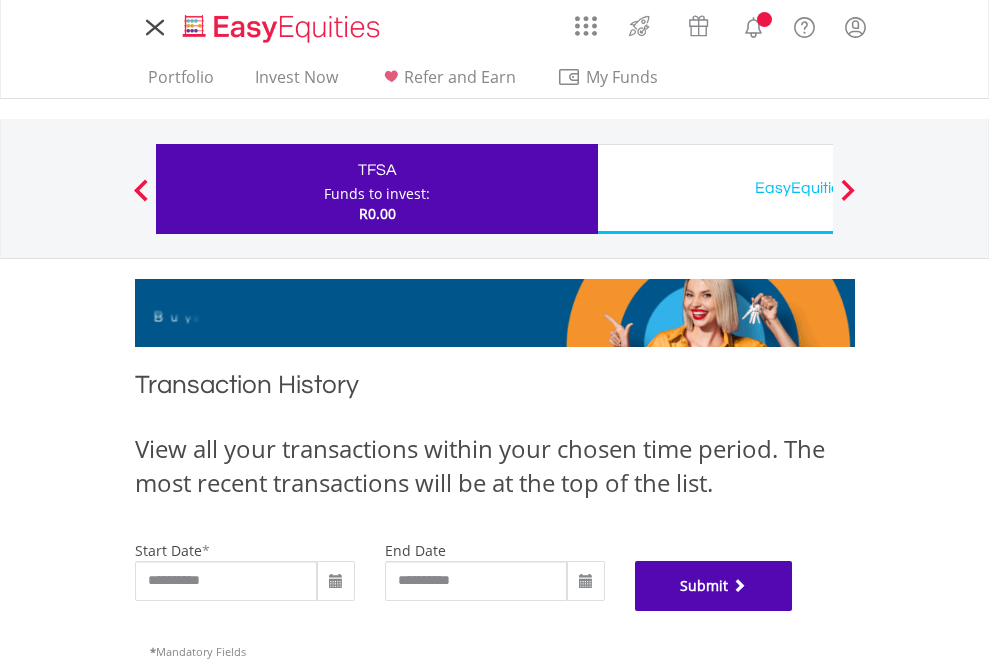 click on "Submit" at bounding box center (714, 586) 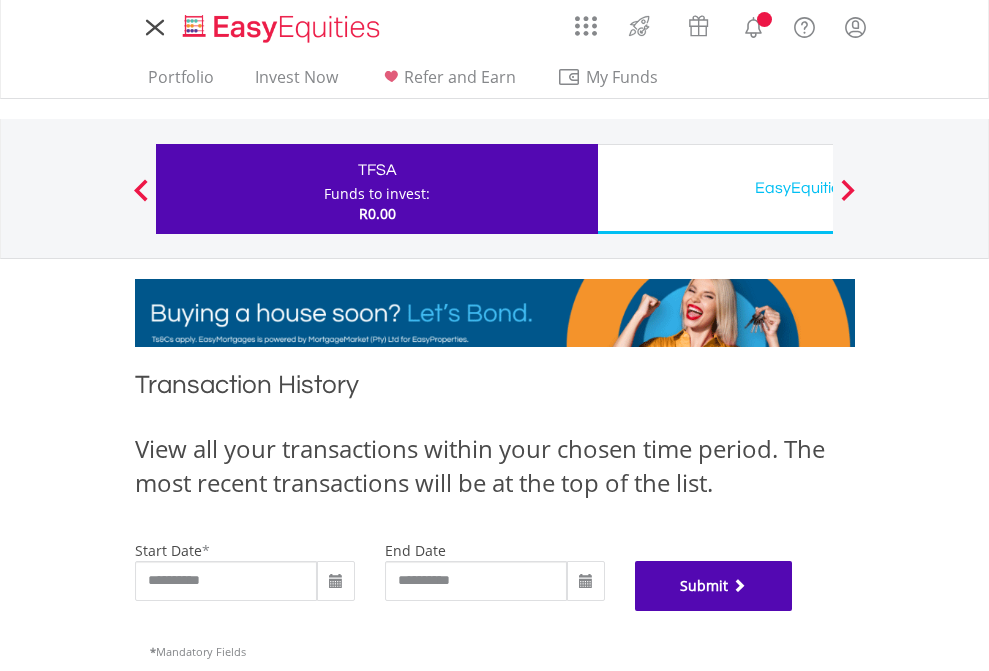 scroll, scrollTop: 811, scrollLeft: 0, axis: vertical 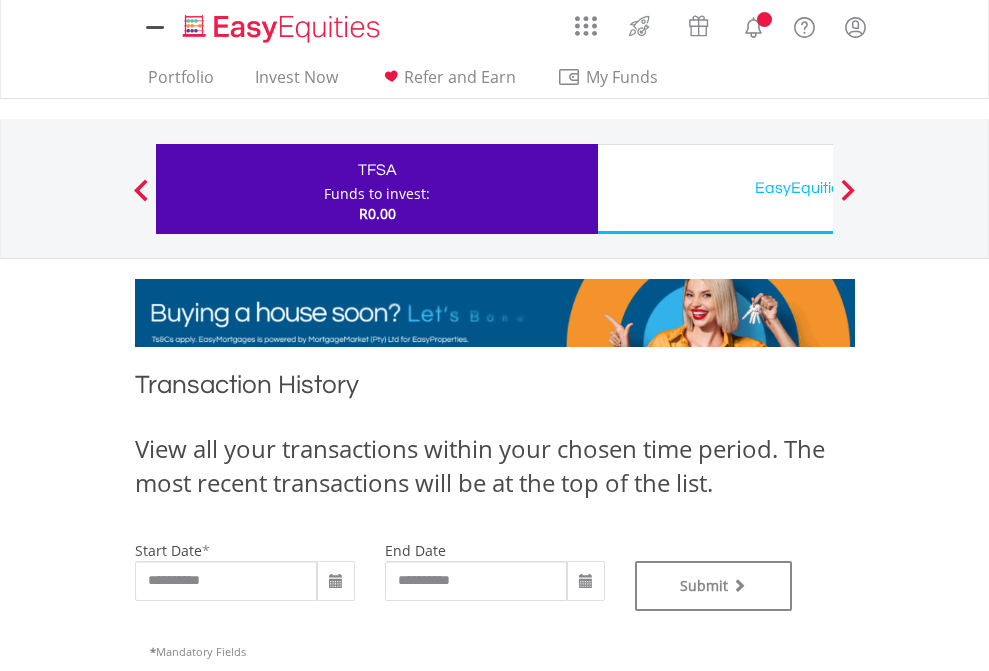 click on "EasyEquities USD" at bounding box center (818, 188) 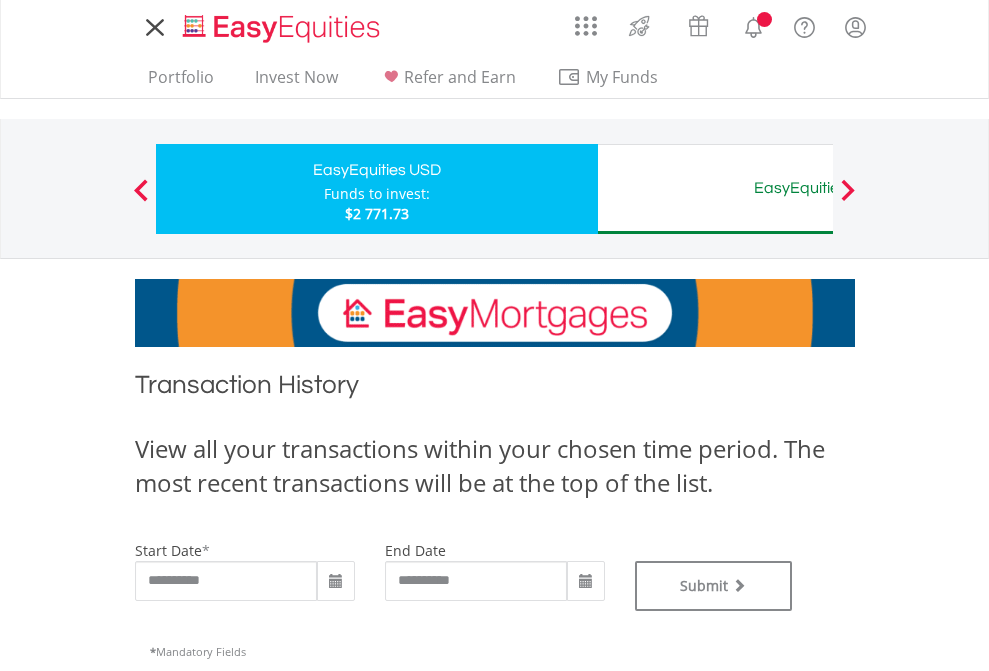 scroll, scrollTop: 0, scrollLeft: 0, axis: both 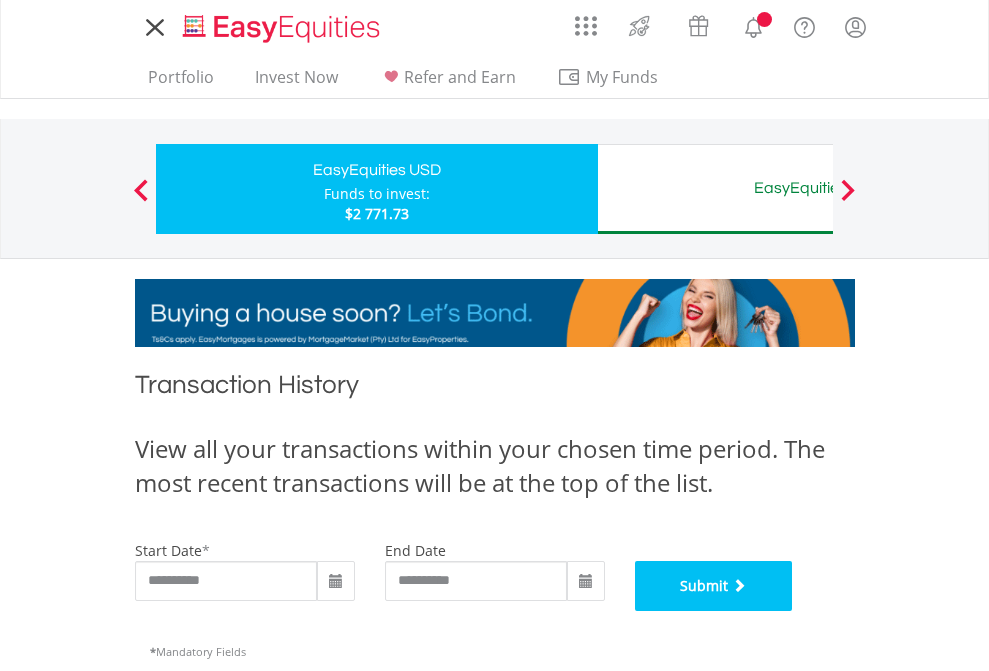 click on "Submit" at bounding box center (714, 586) 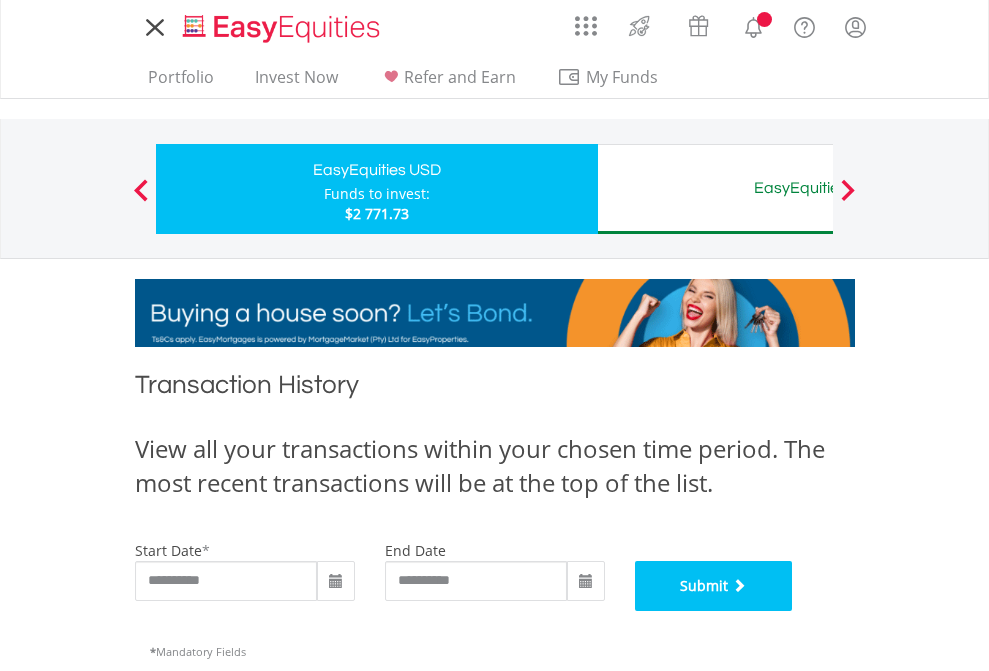 scroll, scrollTop: 811, scrollLeft: 0, axis: vertical 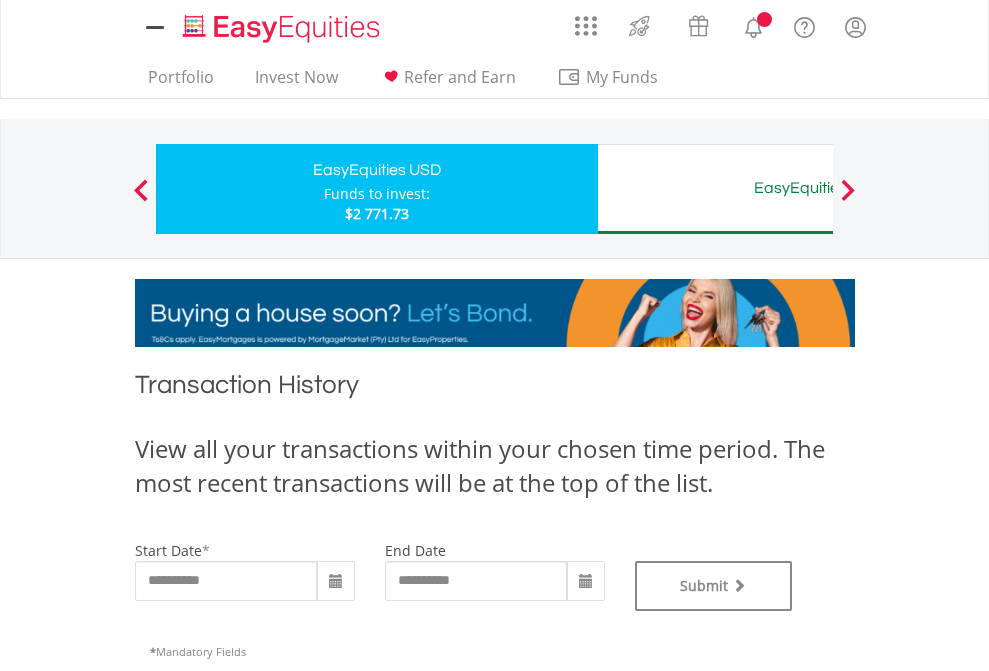 click on "EasyEquities AUD" at bounding box center (818, 188) 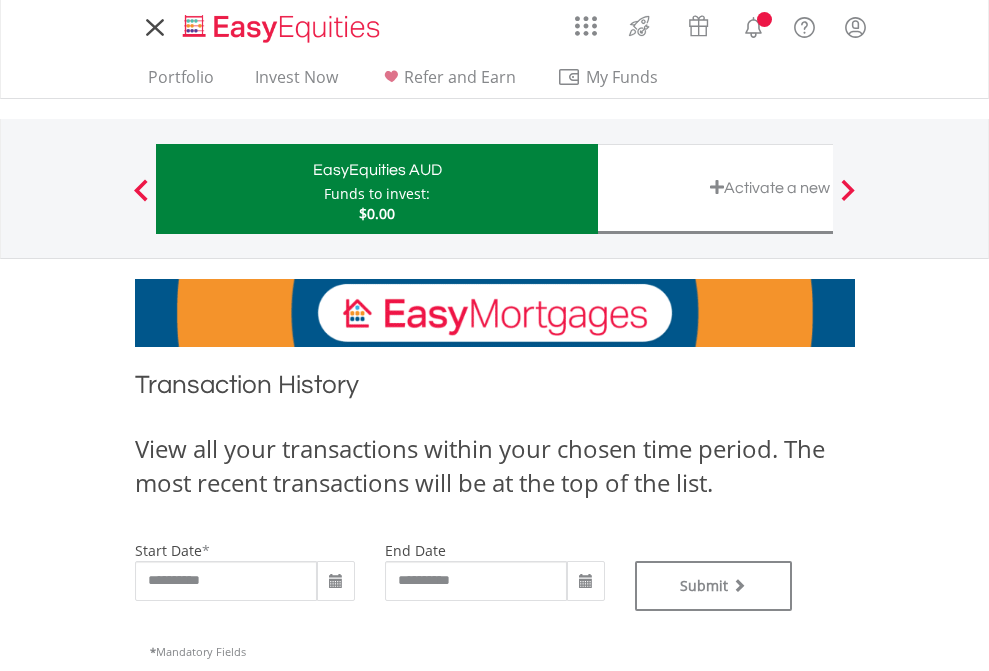scroll, scrollTop: 0, scrollLeft: 0, axis: both 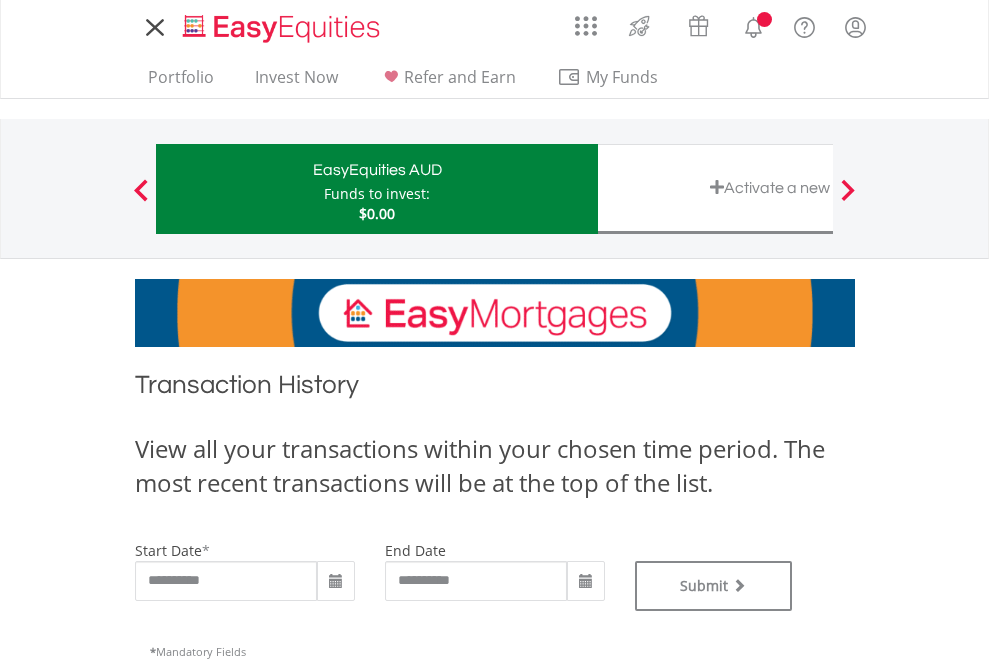 type on "**********" 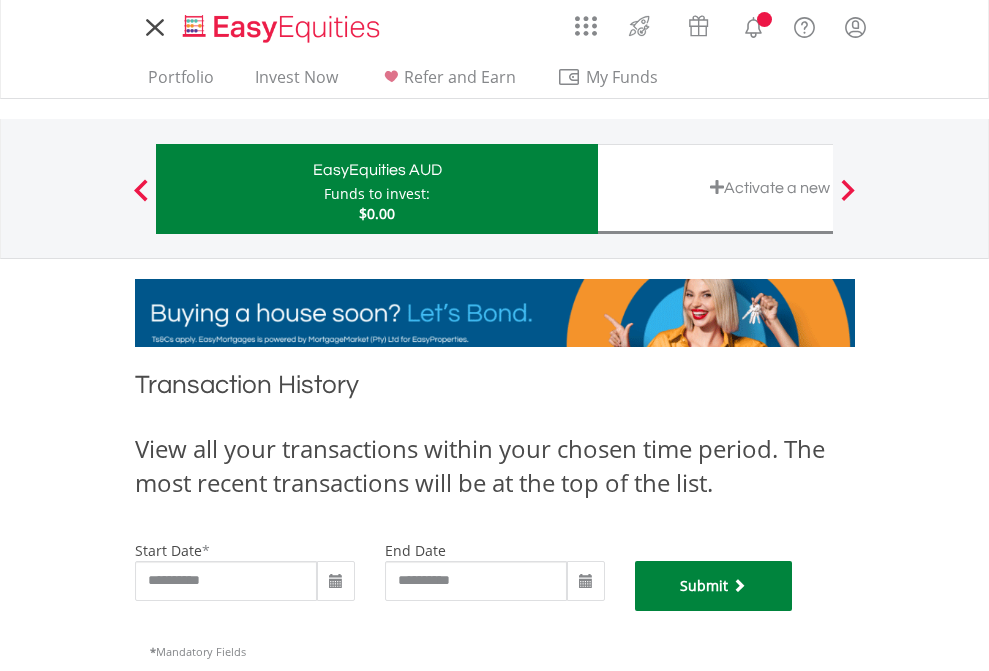 click on "Submit" at bounding box center (714, 586) 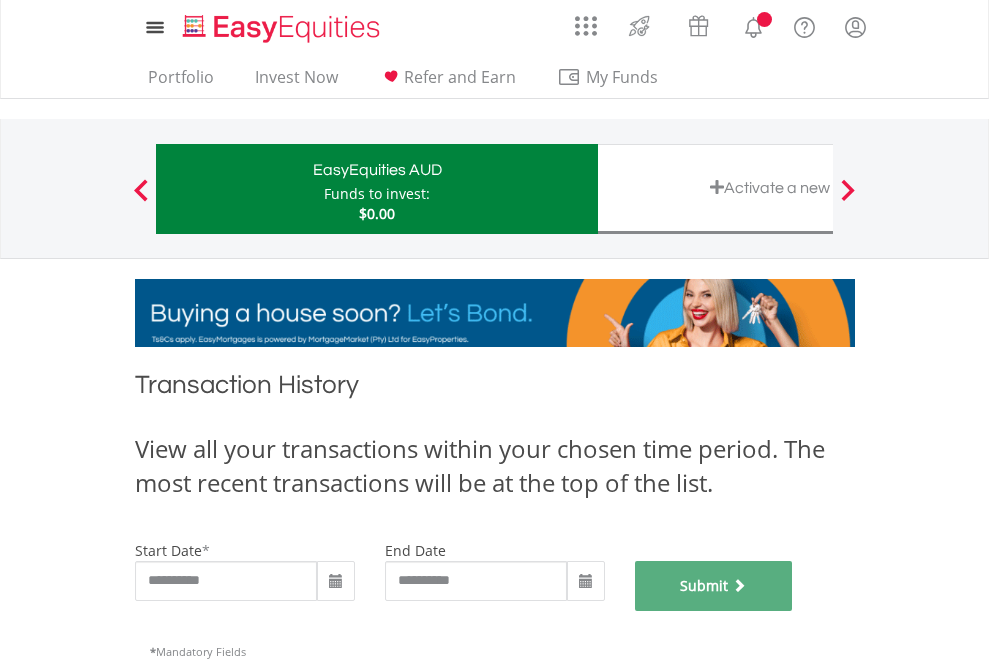 scroll, scrollTop: 811, scrollLeft: 0, axis: vertical 